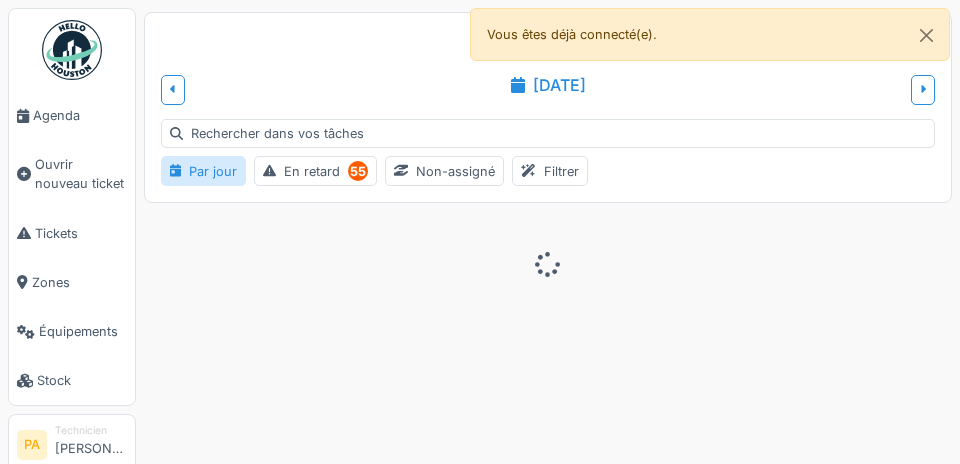 scroll, scrollTop: 0, scrollLeft: 0, axis: both 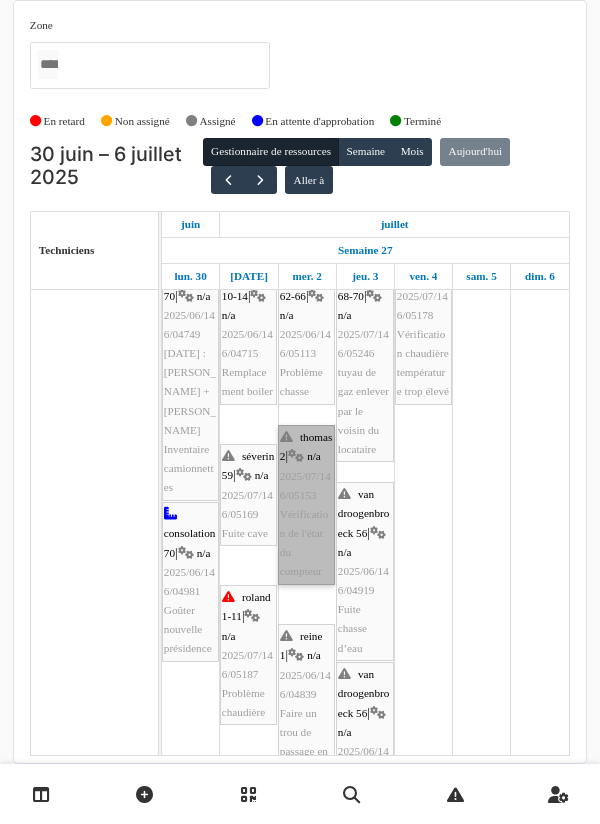 click on "thomas 2
|     n/a
2025/07/146/05153
Vérification de l'état du compteur" at bounding box center [306, 505] 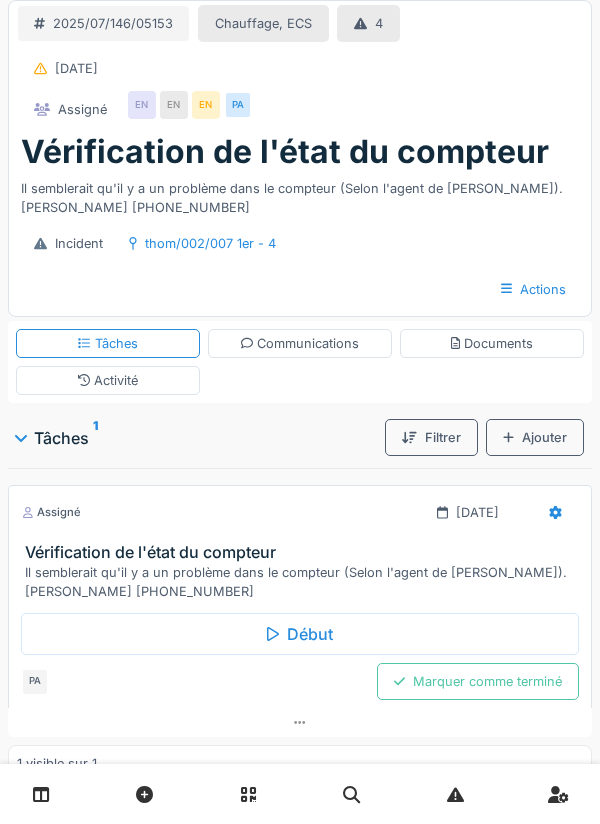 scroll, scrollTop: 0, scrollLeft: 0, axis: both 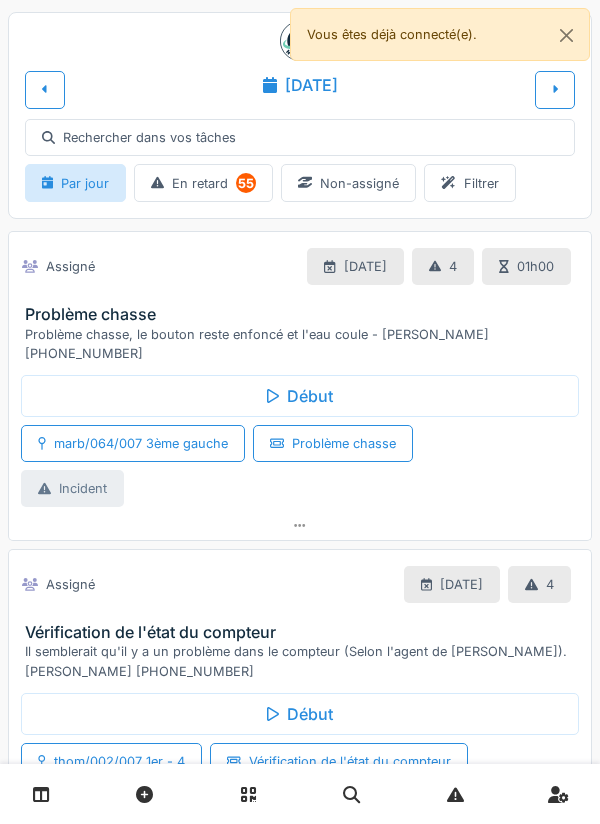 click on "Début" at bounding box center (300, 396) 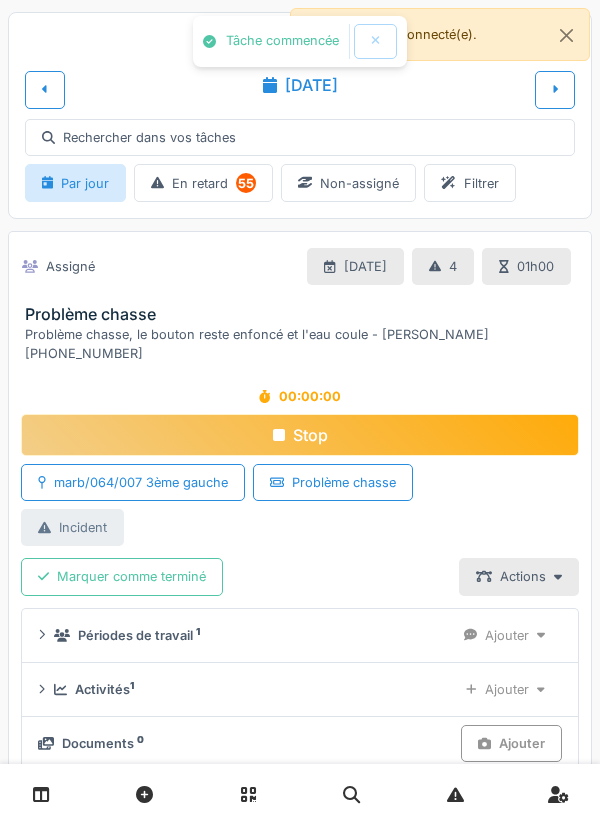 scroll, scrollTop: 151, scrollLeft: 0, axis: vertical 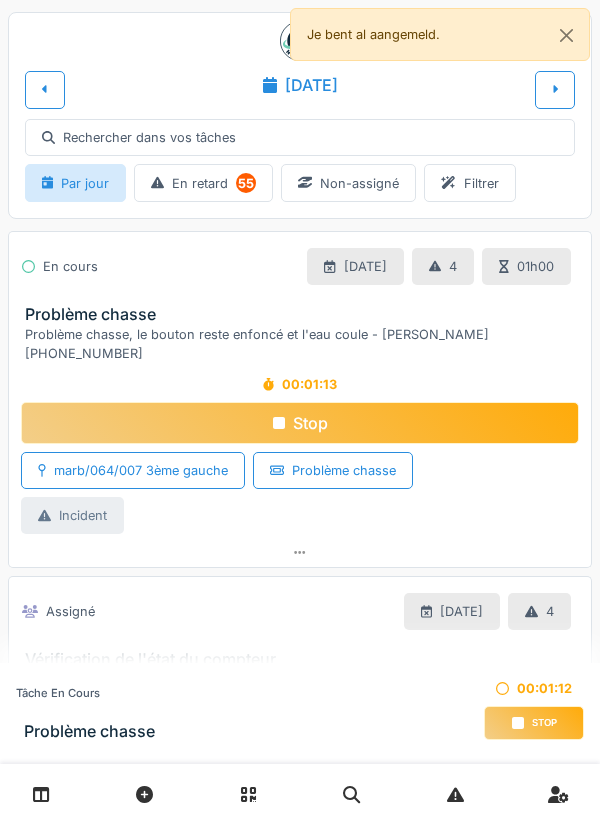 click at bounding box center (300, 552) 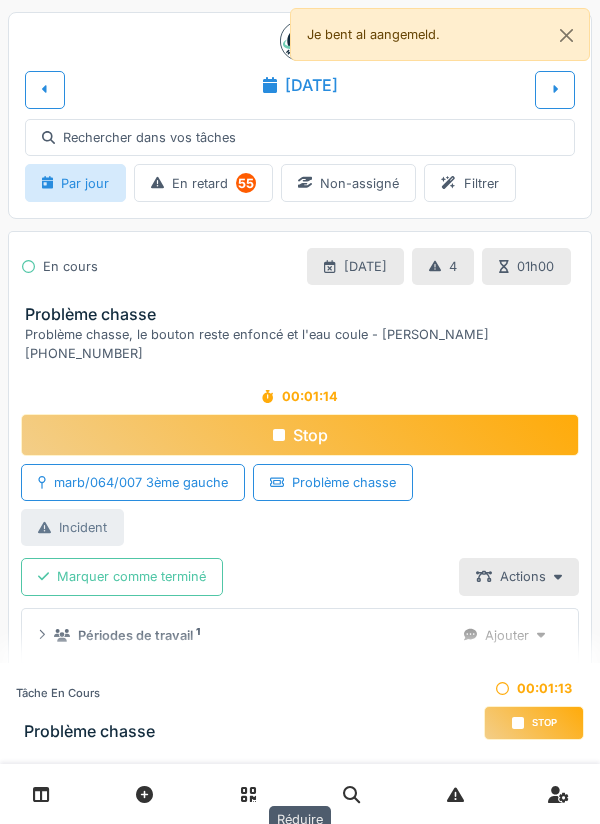scroll, scrollTop: 151, scrollLeft: 0, axis: vertical 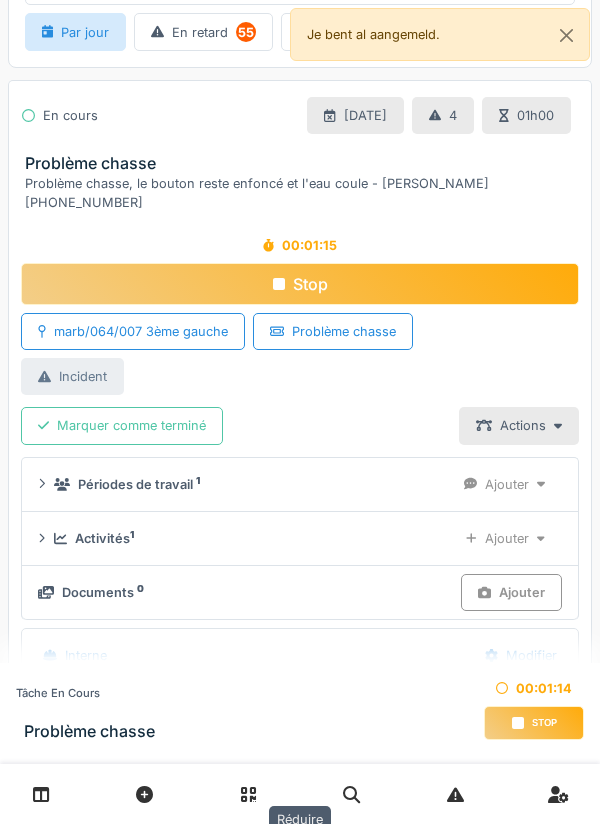 click on "Activités 1" at bounding box center (247, 538) 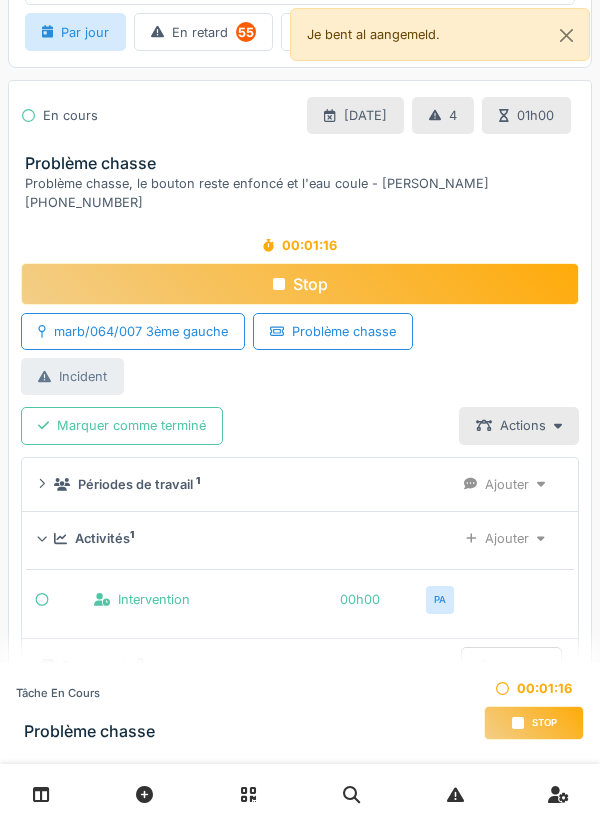 click on "Ajouter" at bounding box center [505, 538] 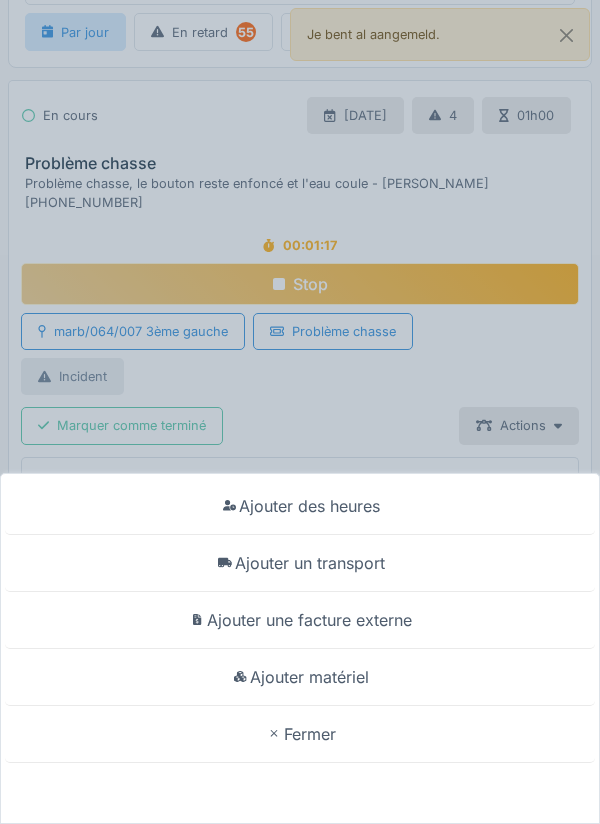 click on "Ajouter un transport" at bounding box center (300, 563) 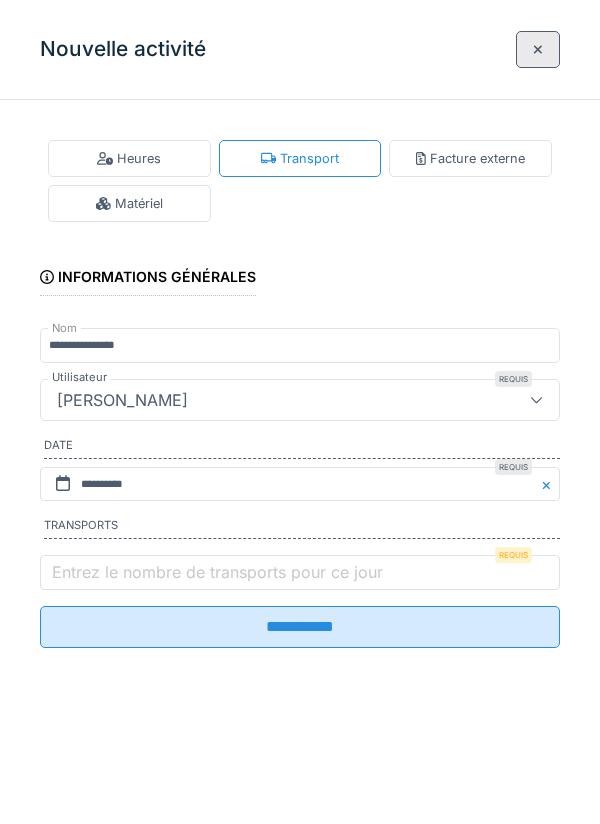 click on "Entrez le nombre de transports pour ce jour" at bounding box center [217, 572] 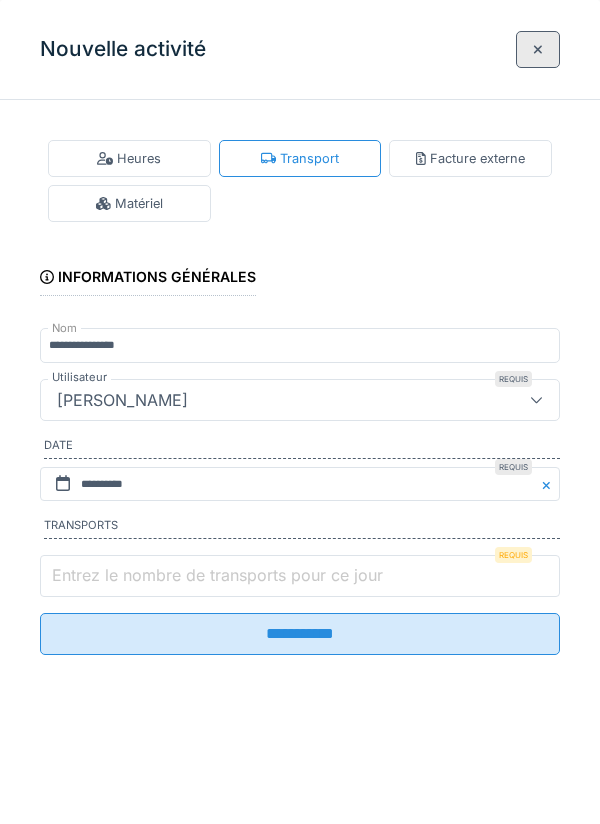 click on "Entrez le nombre de transports pour ce jour" at bounding box center (300, 576) 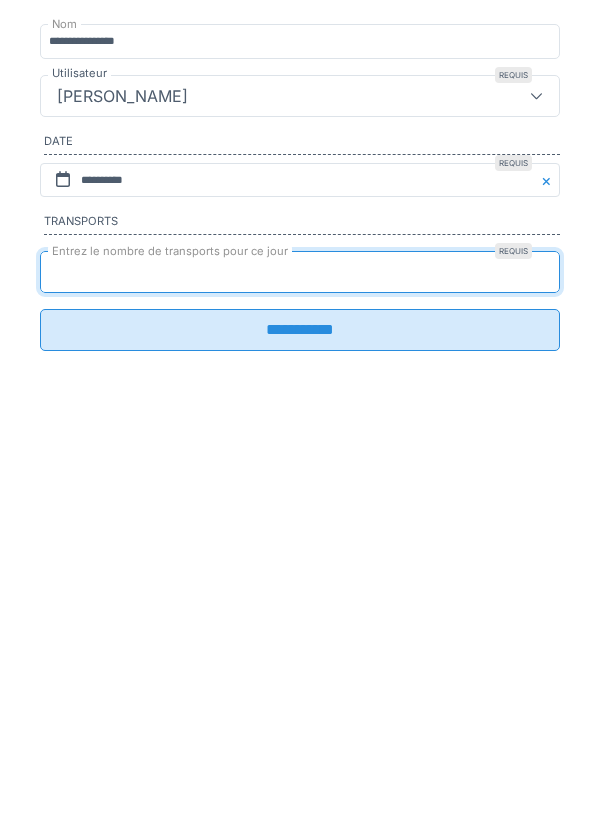 type on "*" 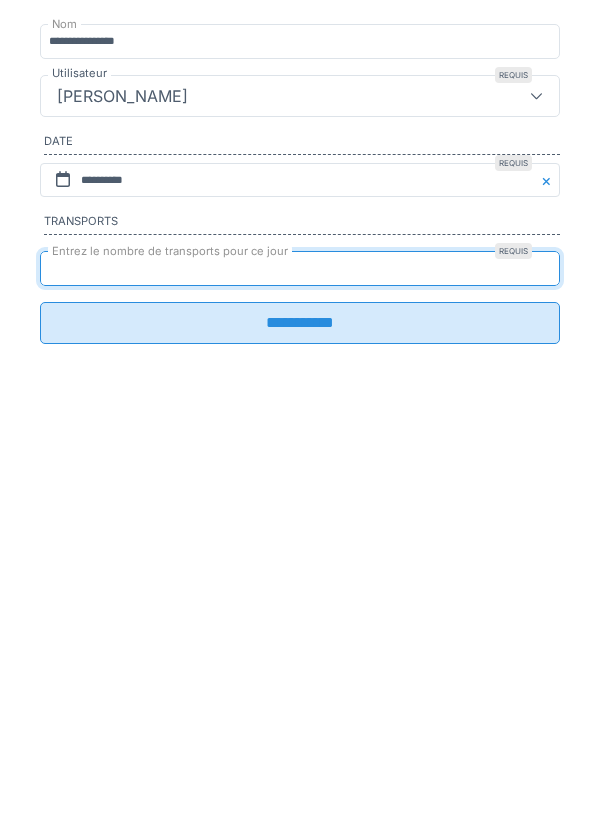 click on "**********" at bounding box center (300, 627) 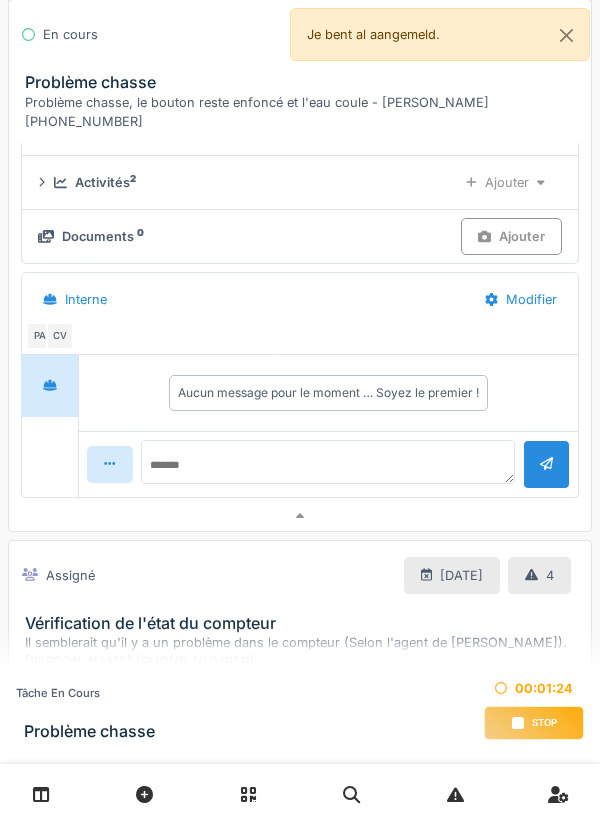 click at bounding box center [300, 516] 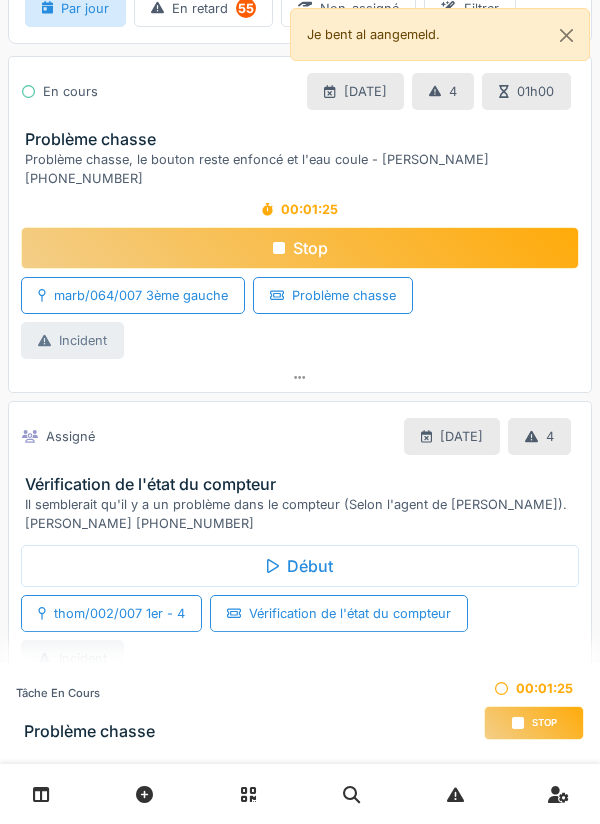 scroll, scrollTop: 154, scrollLeft: 0, axis: vertical 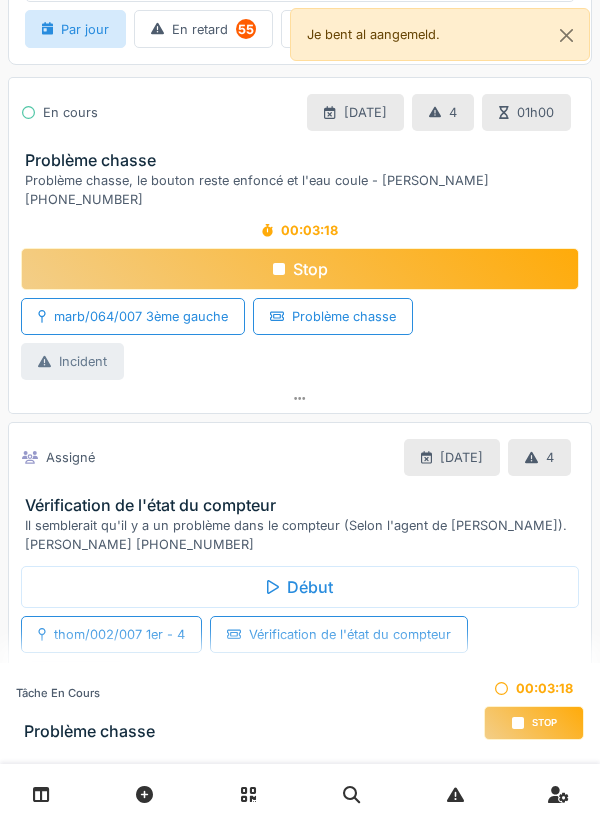 click at bounding box center [300, 398] 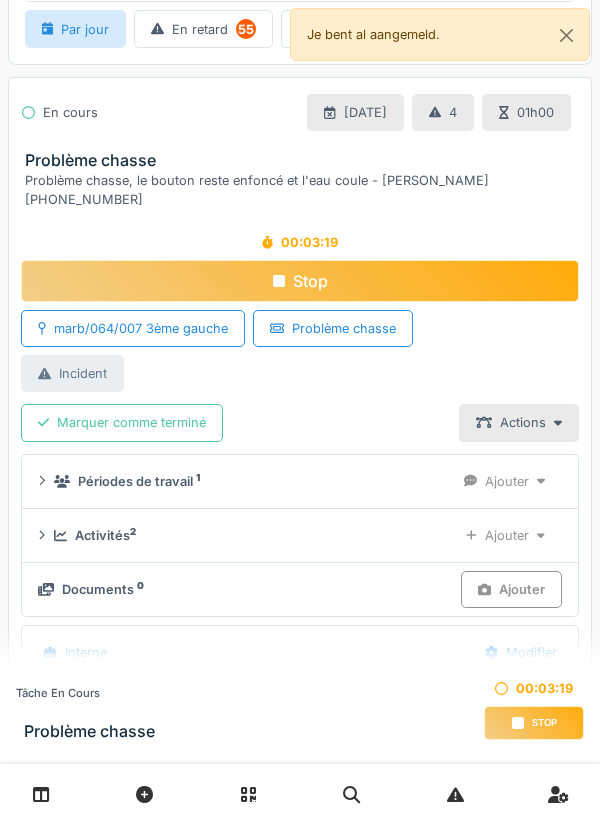 scroll, scrollTop: 151, scrollLeft: 0, axis: vertical 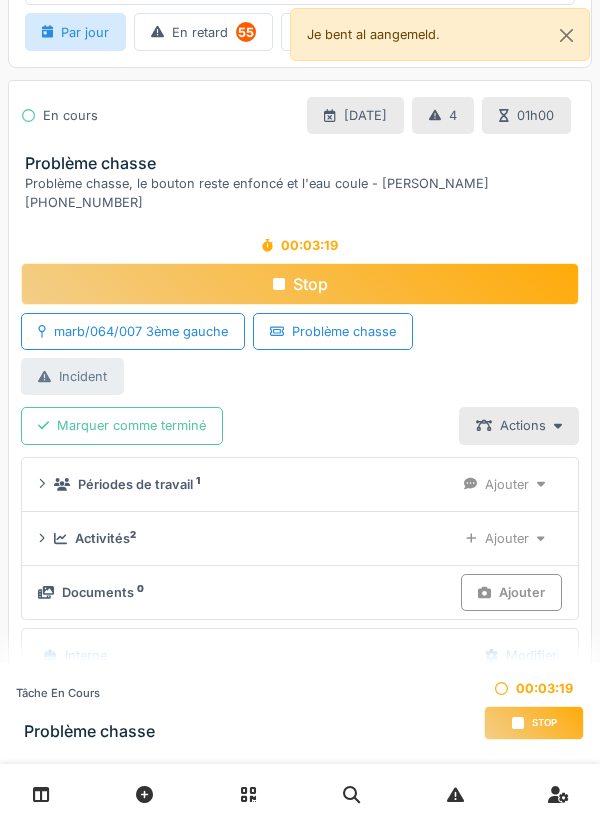 click on "Périodes de travail   1" at bounding box center [246, 484] 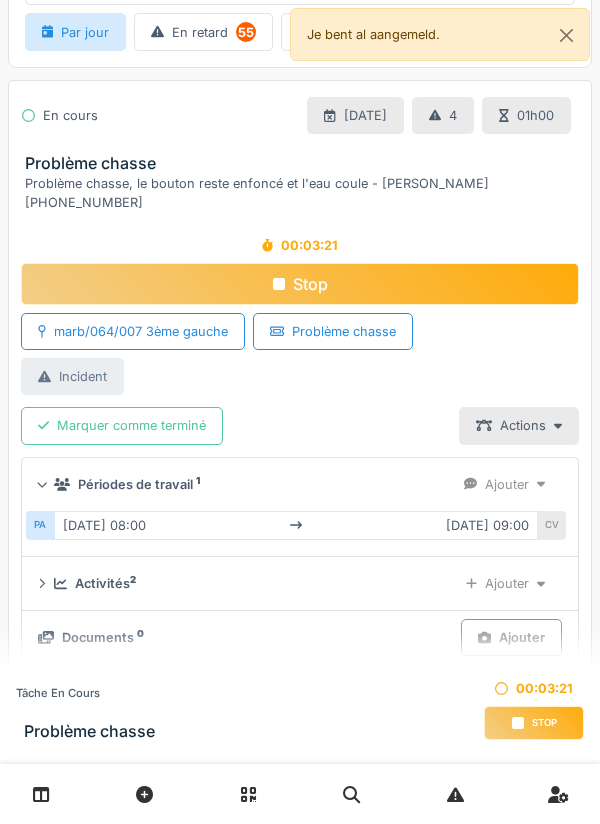 click on "Périodes de travail   1 Ajouter" at bounding box center [300, 484] 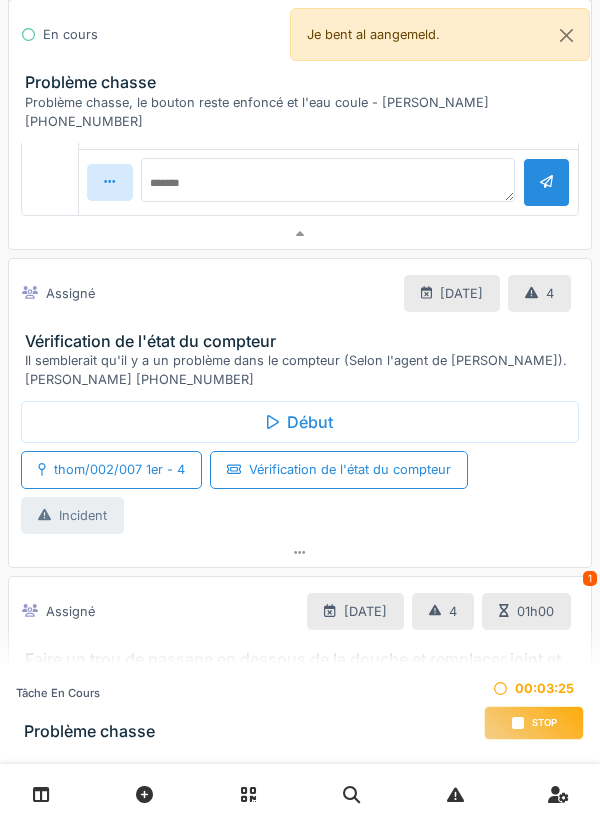 scroll, scrollTop: 801, scrollLeft: 0, axis: vertical 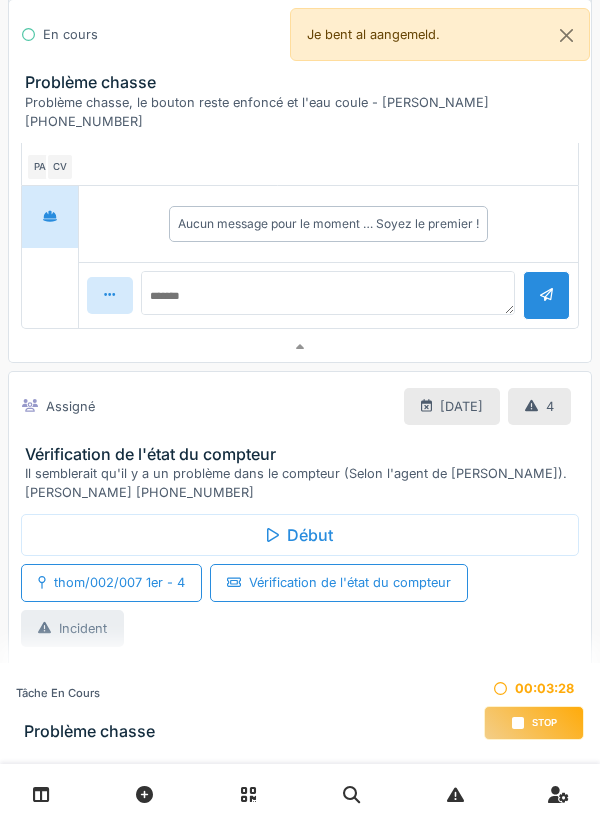click at bounding box center [300, 347] 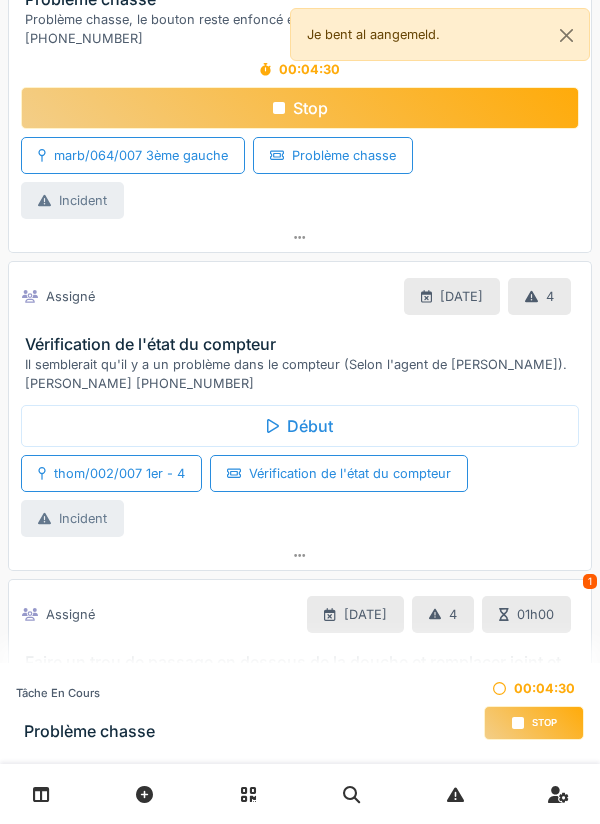 scroll, scrollTop: 0, scrollLeft: 0, axis: both 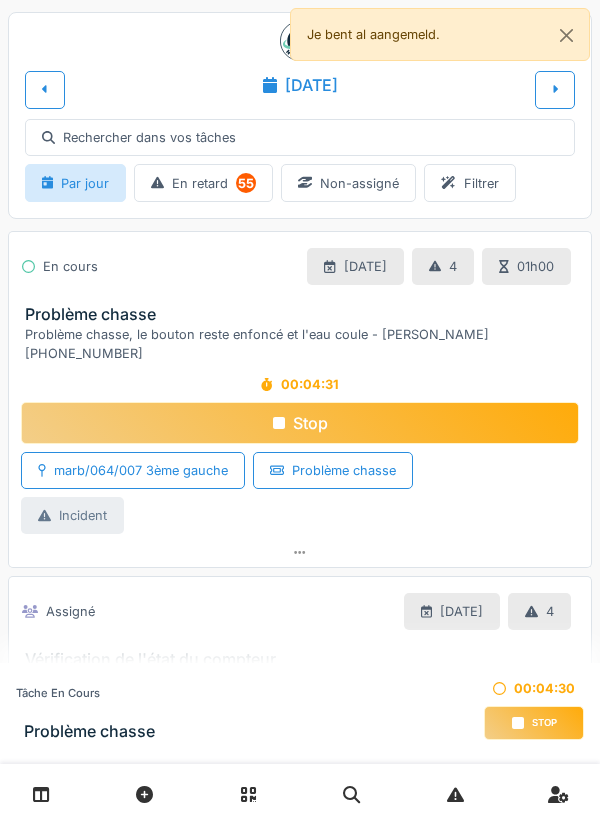 click at bounding box center (555, 89) 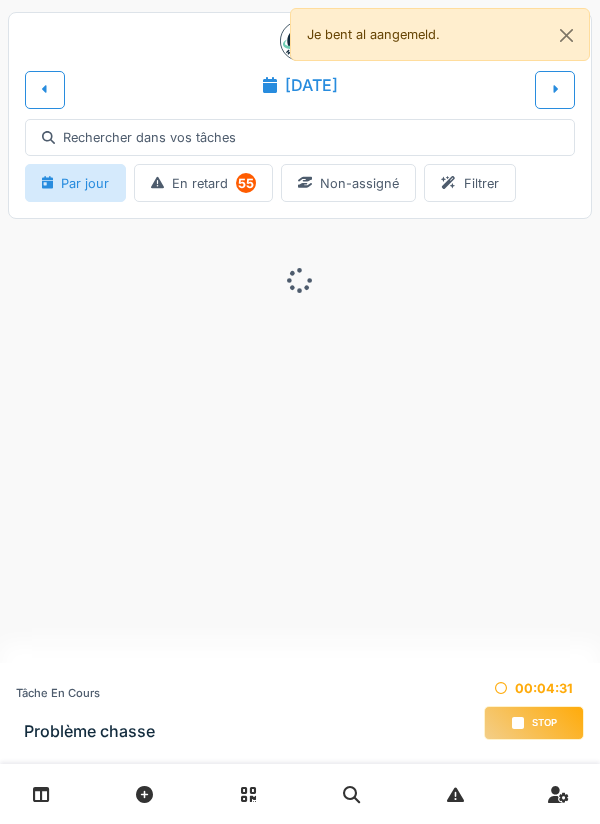 click at bounding box center (555, 89) 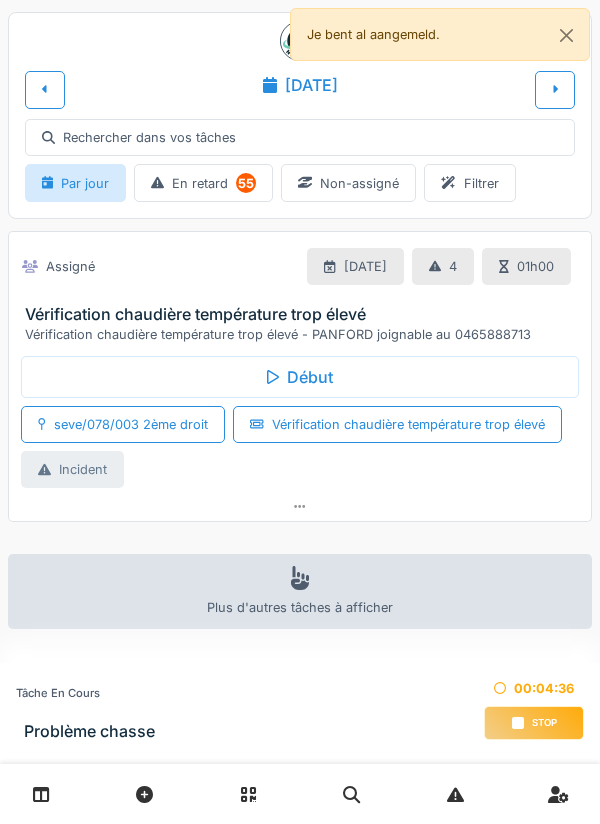click at bounding box center [45, 89] 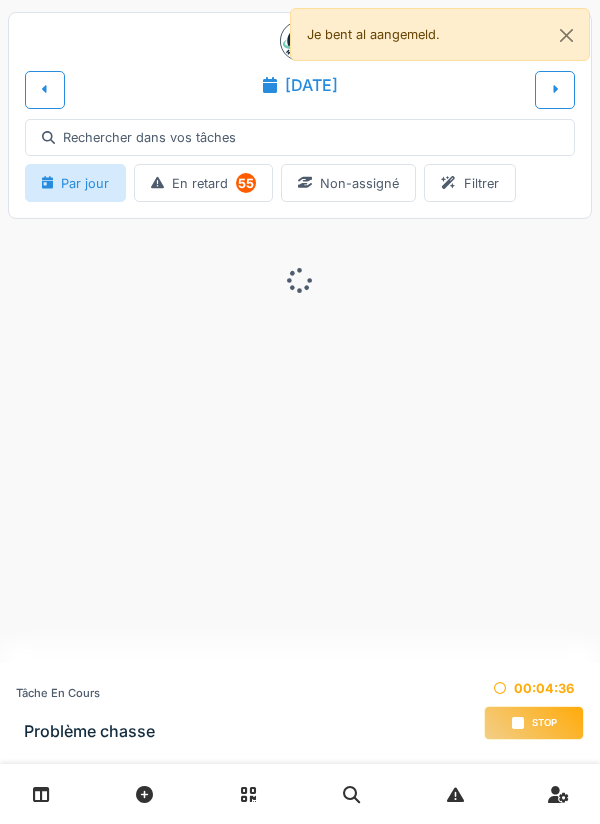 click at bounding box center (45, 89) 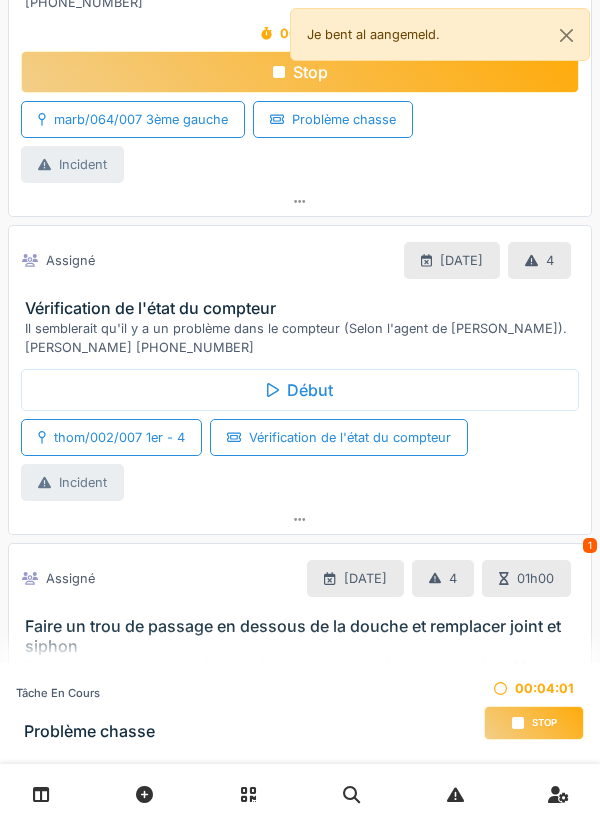 scroll, scrollTop: 0, scrollLeft: 0, axis: both 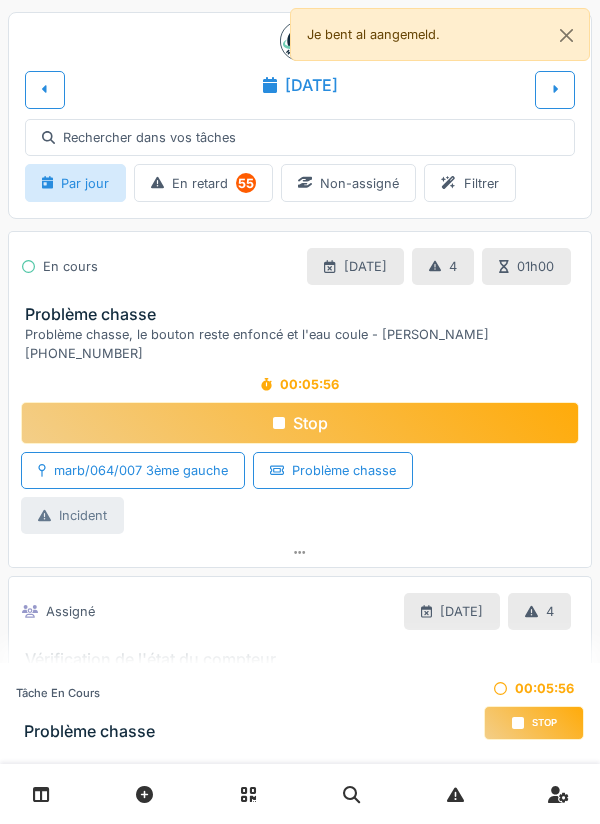 click on "00:05:56 Stop marb/064/007 3ème gauche Problème chasse  Incident" at bounding box center [300, 451] 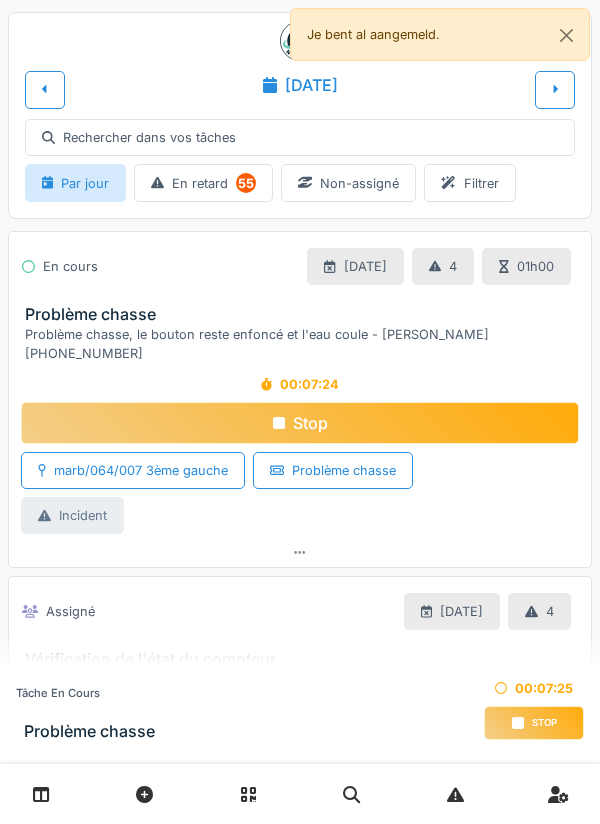 click at bounding box center [300, 552] 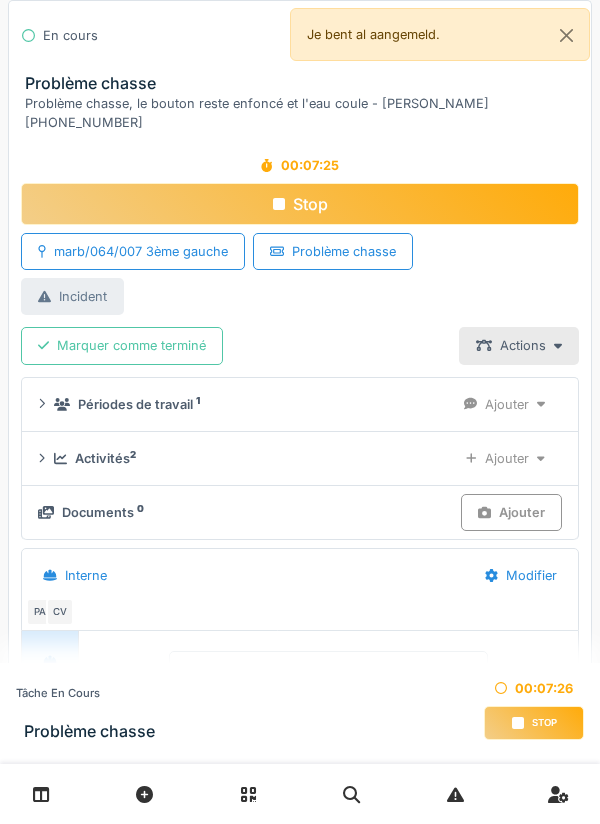 scroll, scrollTop: 301, scrollLeft: 0, axis: vertical 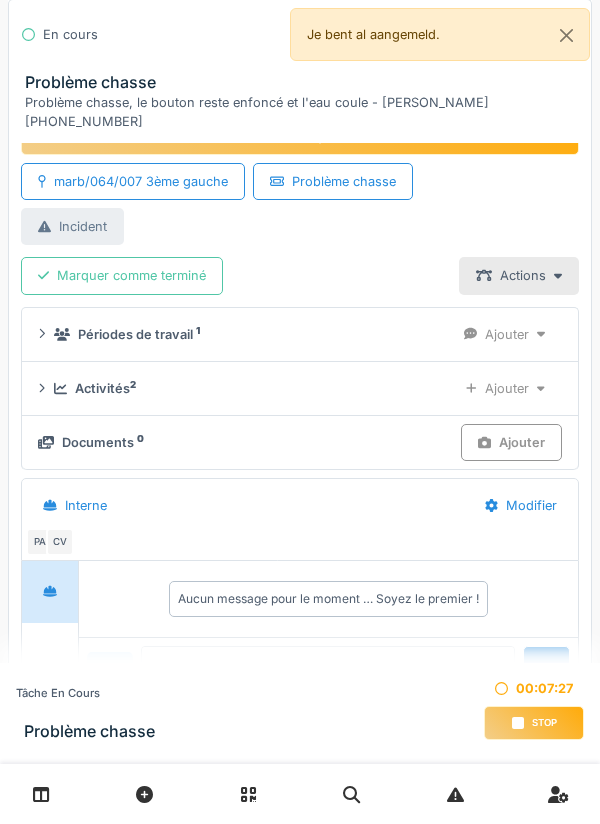 click on "Ajouter" at bounding box center (511, 442) 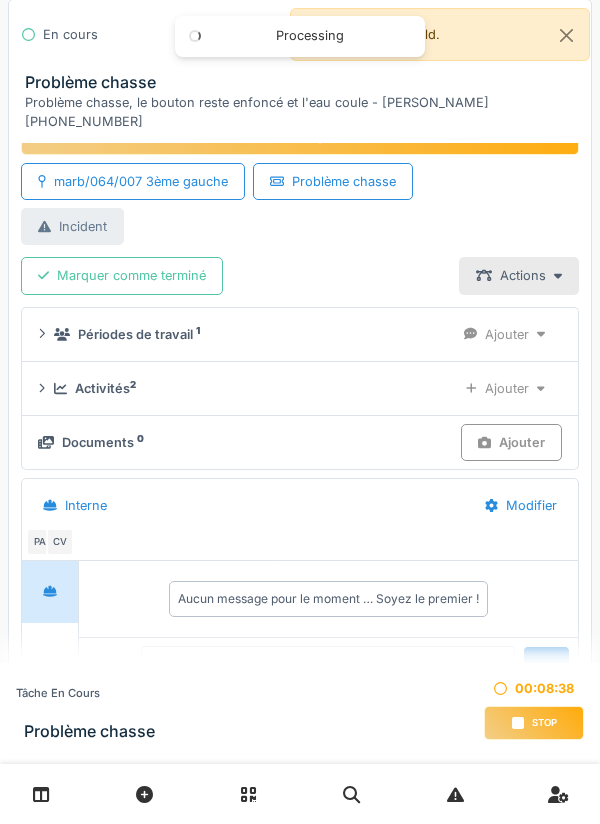 click at bounding box center (328, 678) 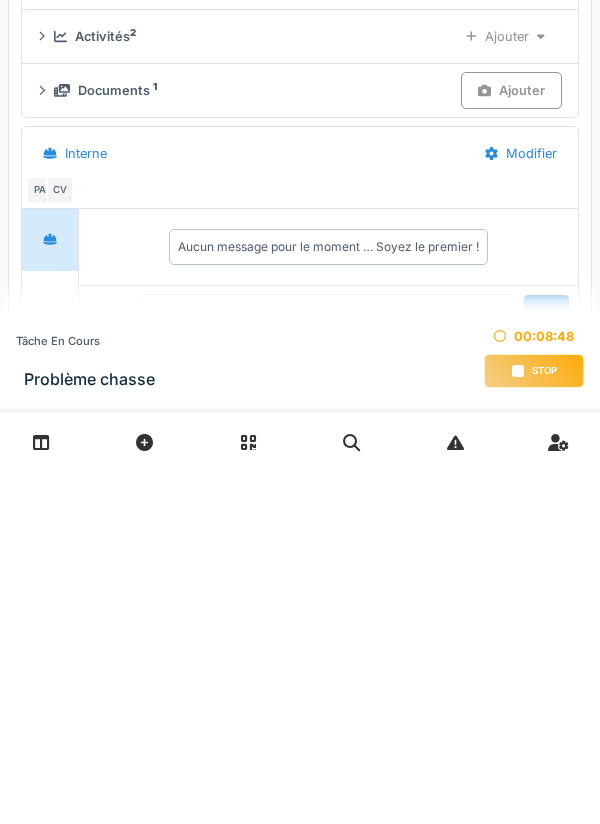 type on "**********" 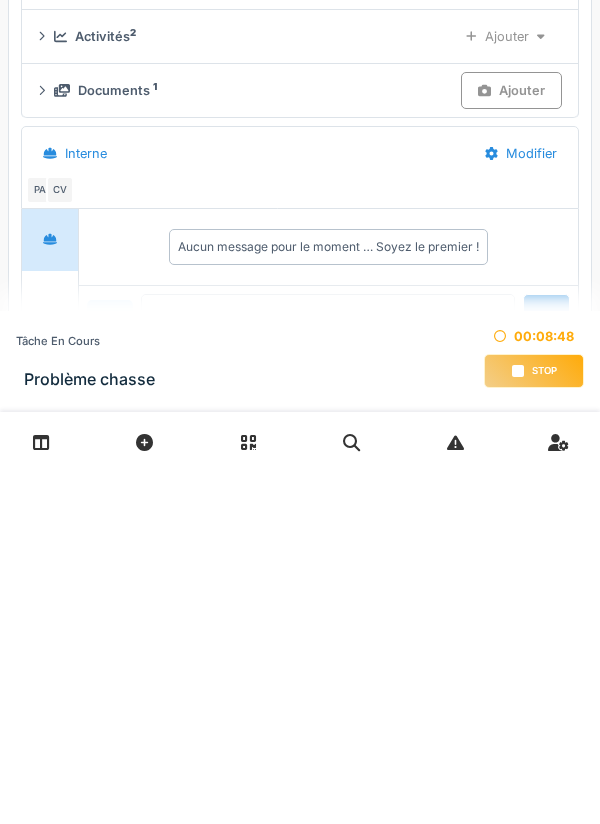 click at bounding box center [546, 670] 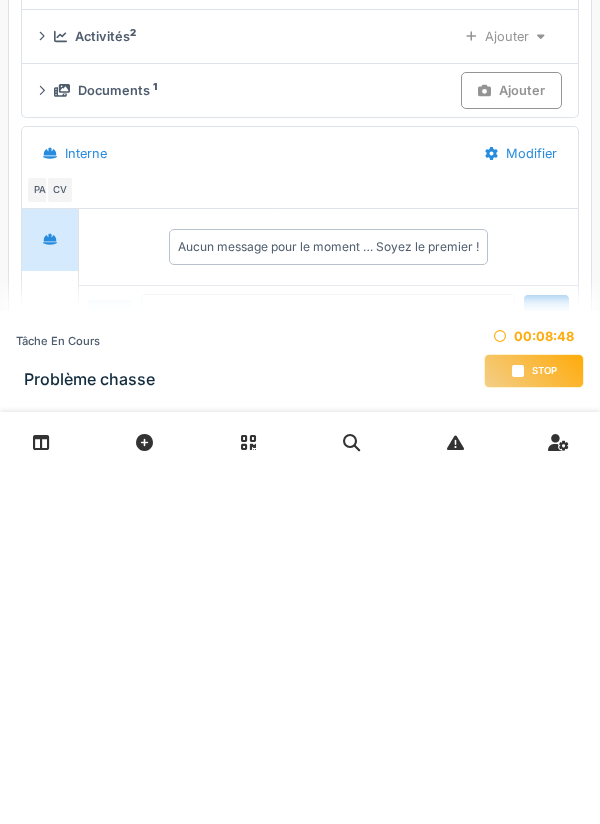 type 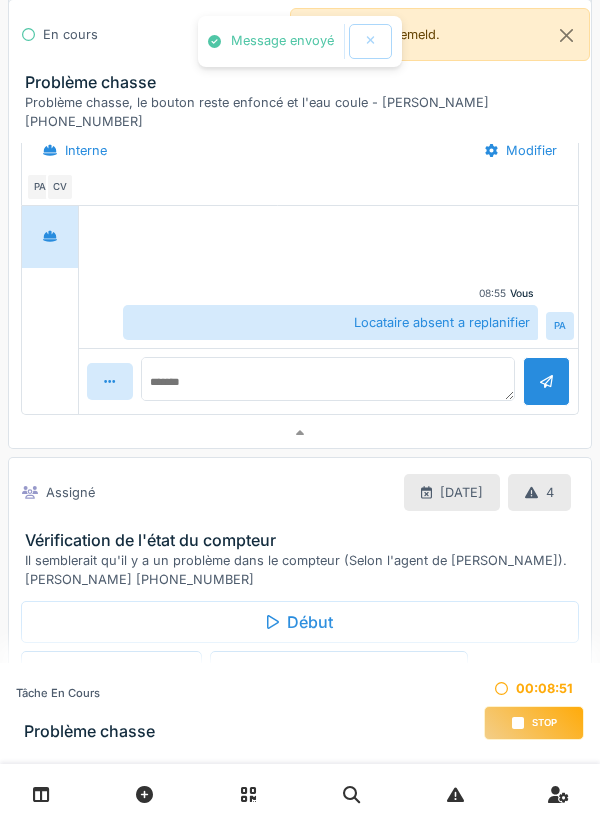 click at bounding box center (300, 433) 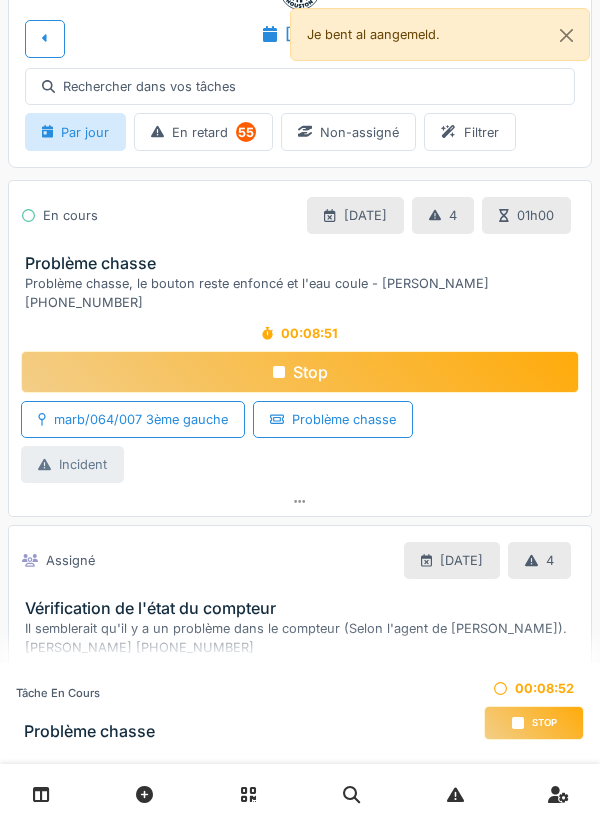 scroll, scrollTop: 0, scrollLeft: 0, axis: both 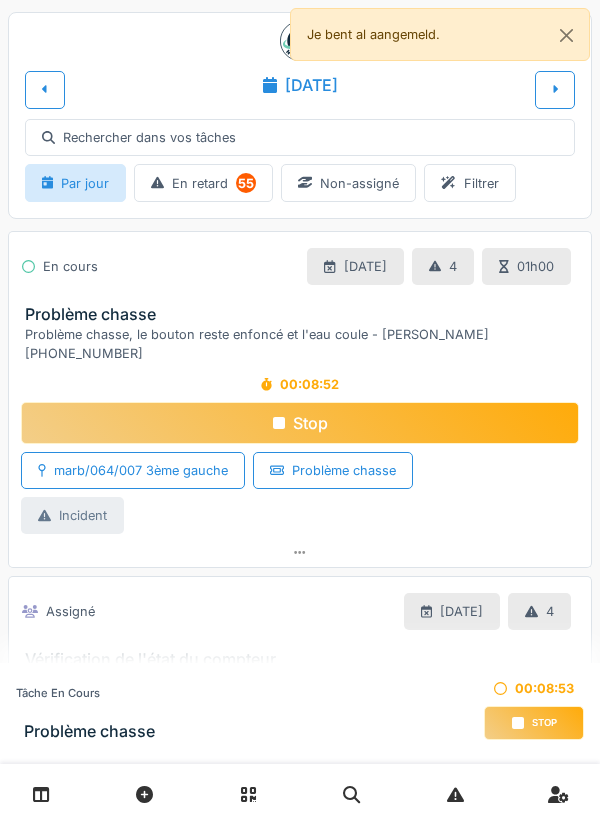 click on "Stop" at bounding box center [300, 423] 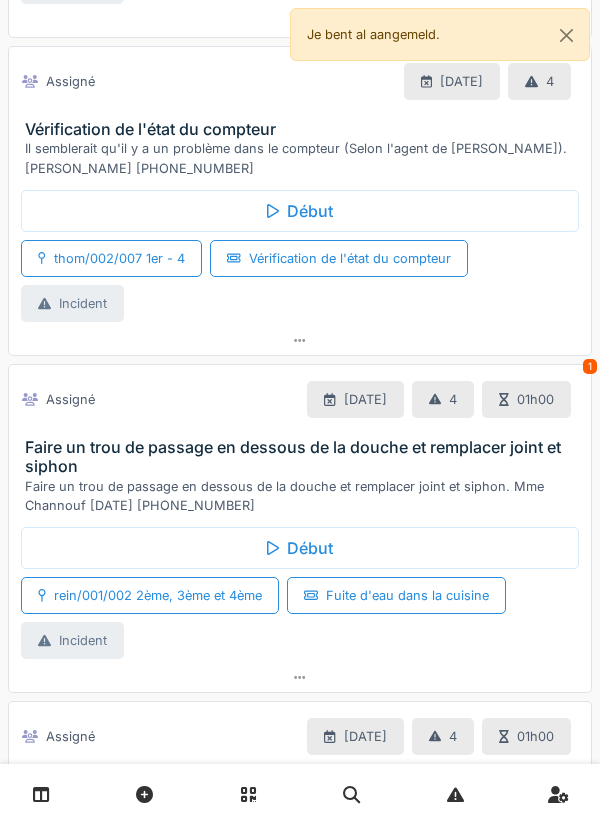 scroll, scrollTop: 505, scrollLeft: 0, axis: vertical 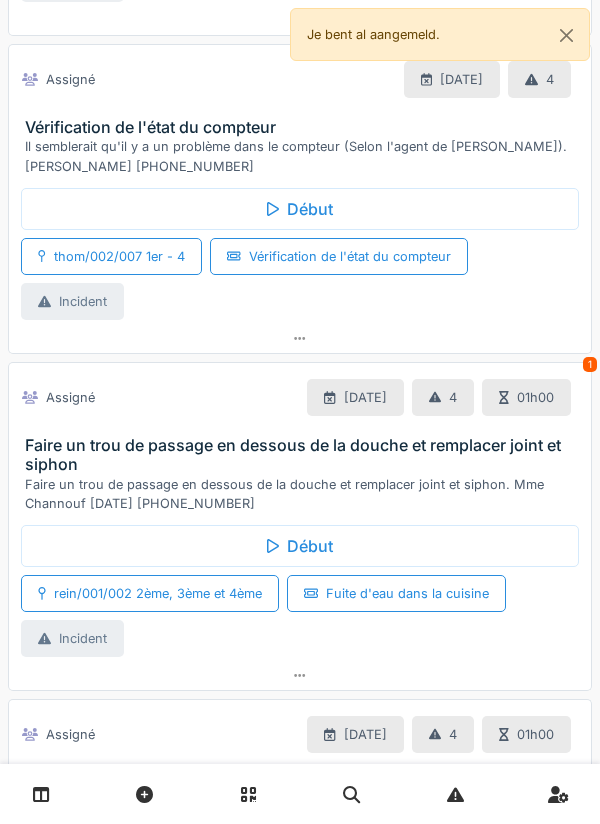 click on "Faire un trou de passage en dessous de la douche et remplacer joint et siphon" at bounding box center [304, 455] 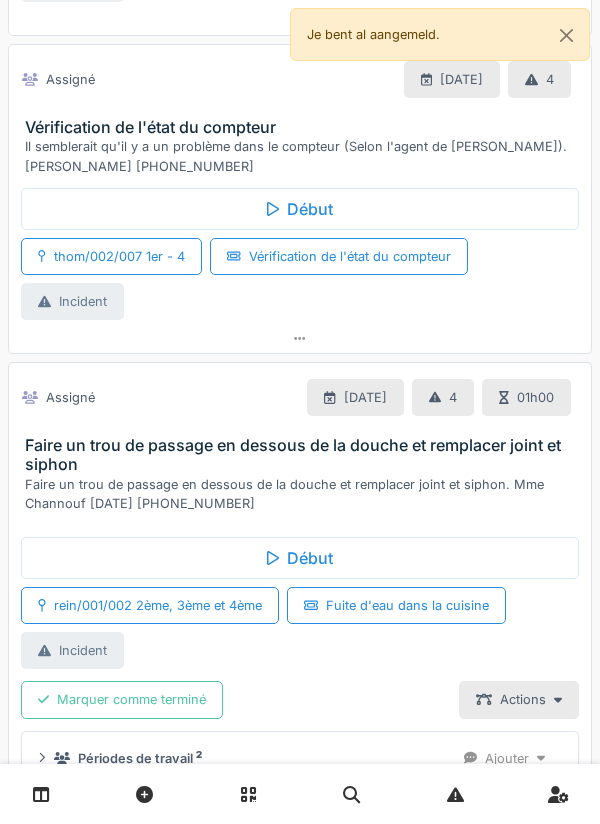 scroll, scrollTop: 556, scrollLeft: 0, axis: vertical 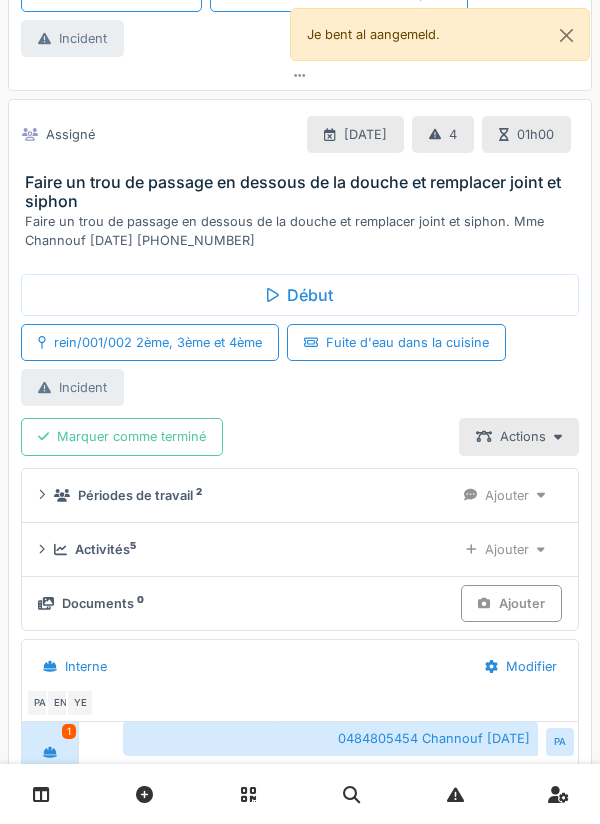 click on "Début" at bounding box center (300, 295) 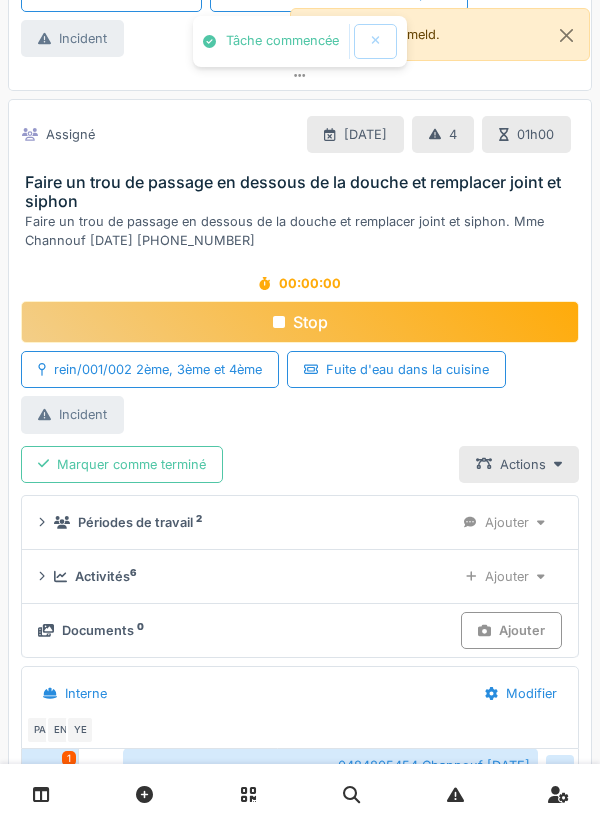 click on "Activités 6" at bounding box center (247, 576) 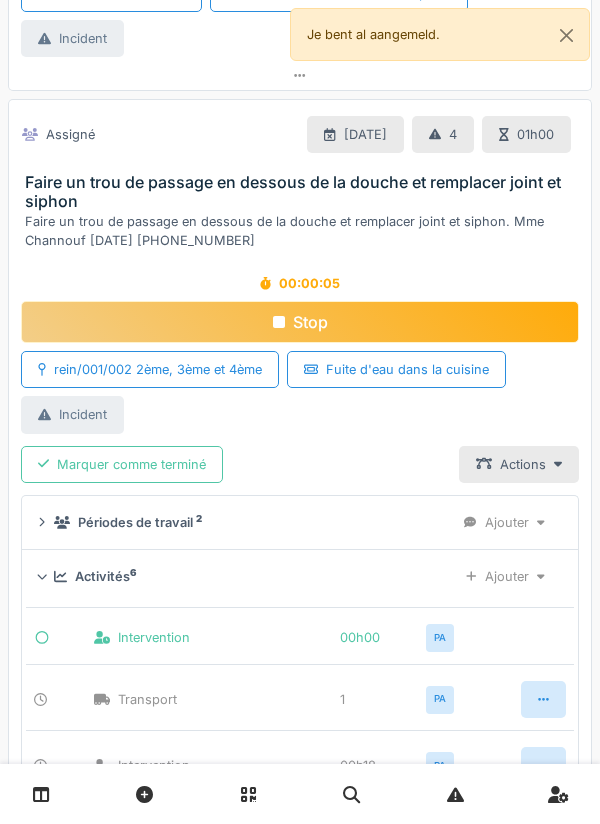 click on "Ajouter" at bounding box center (505, 576) 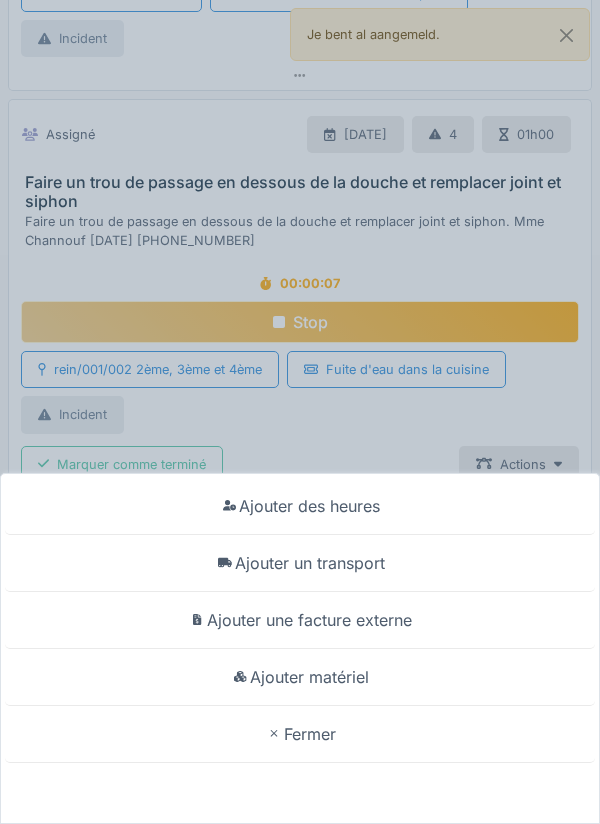click on "Ajouter un transport" at bounding box center [300, 563] 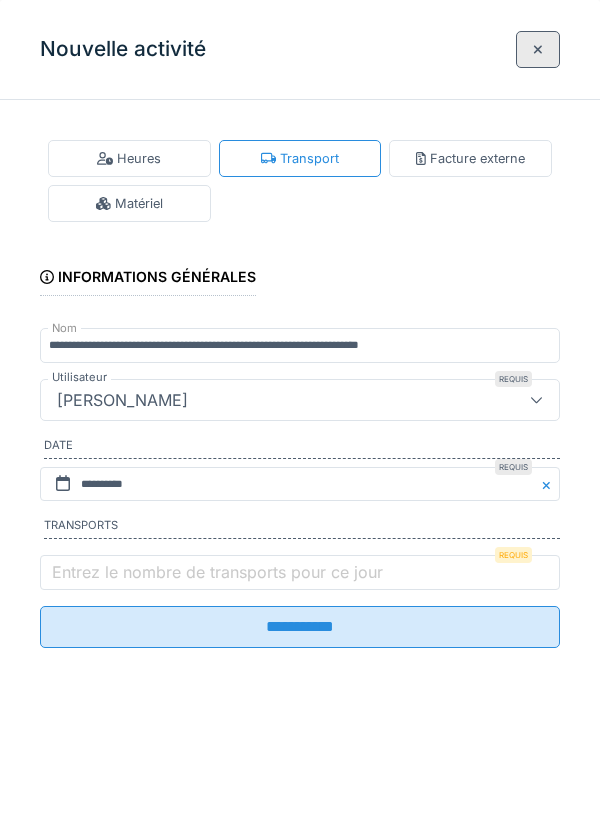 click on "Entrez le nombre de transports pour ce jour" at bounding box center (217, 572) 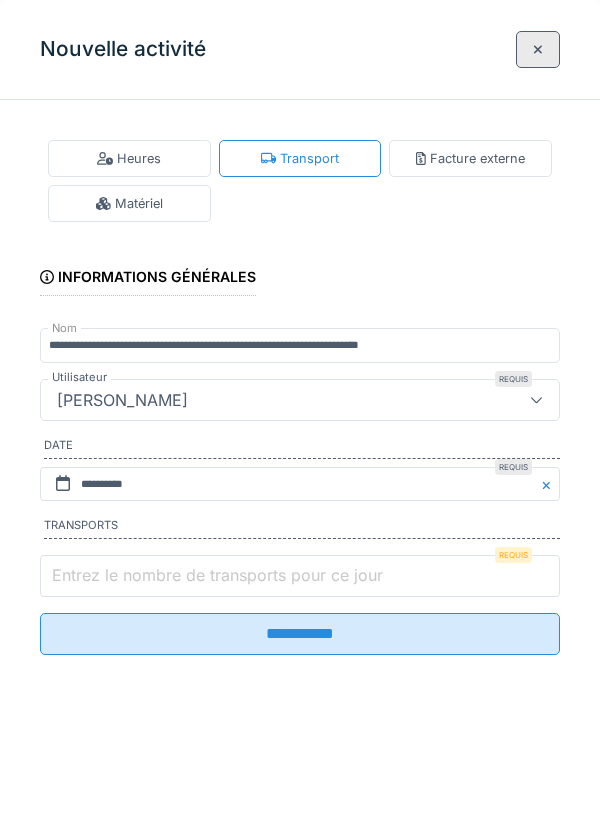 click on "Entrez le nombre de transports pour ce jour" at bounding box center (300, 576) 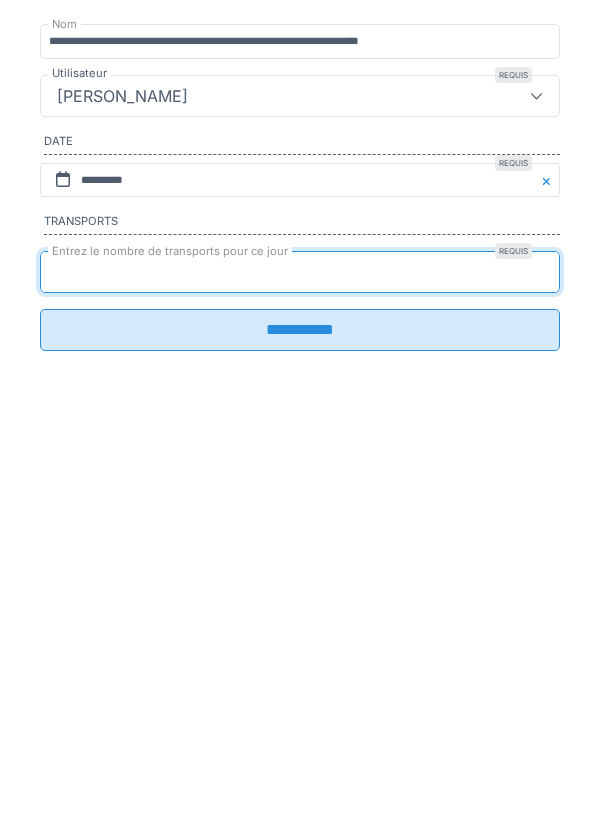 type on "*" 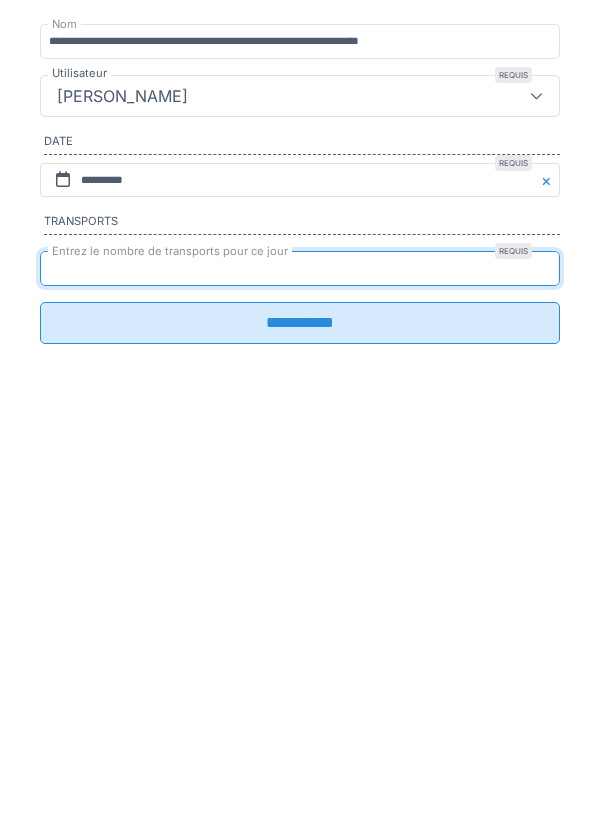 click on "**********" at bounding box center (300, 627) 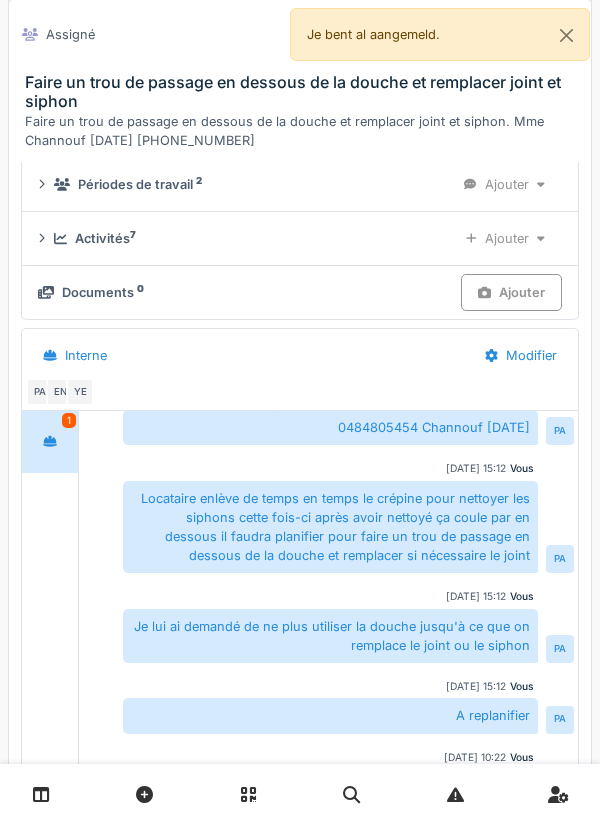 scroll, scrollTop: 1129, scrollLeft: 0, axis: vertical 